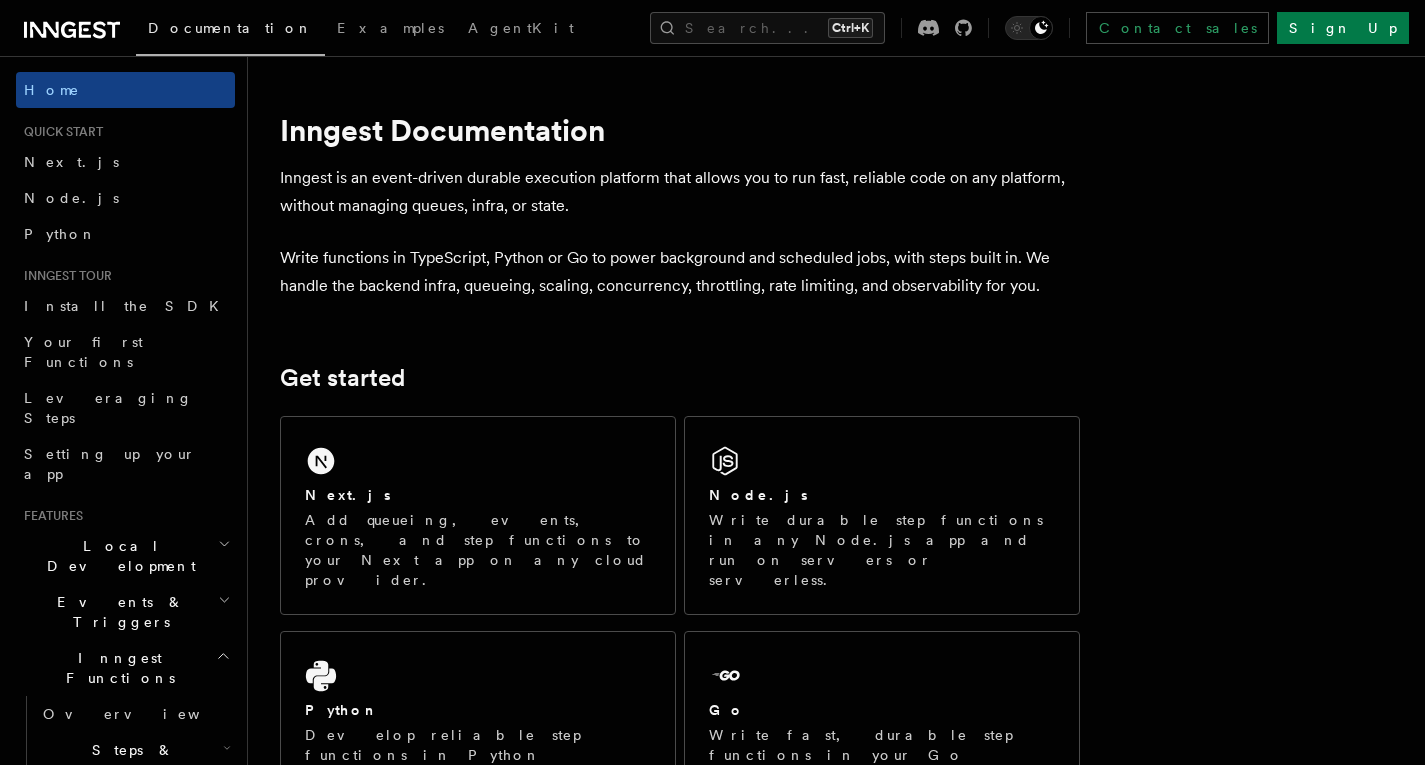 scroll, scrollTop: 0, scrollLeft: 0, axis: both 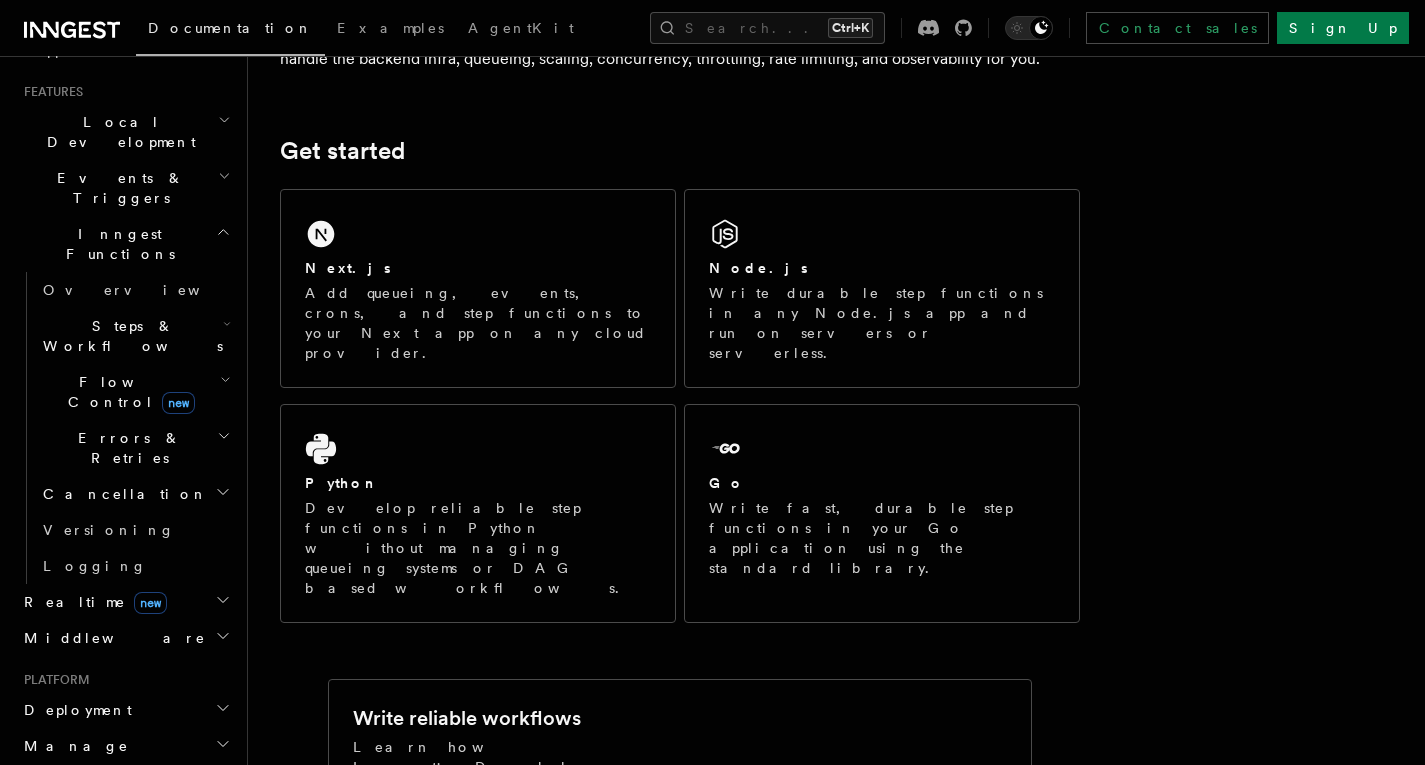 click on "Deployment" at bounding box center [74, 710] 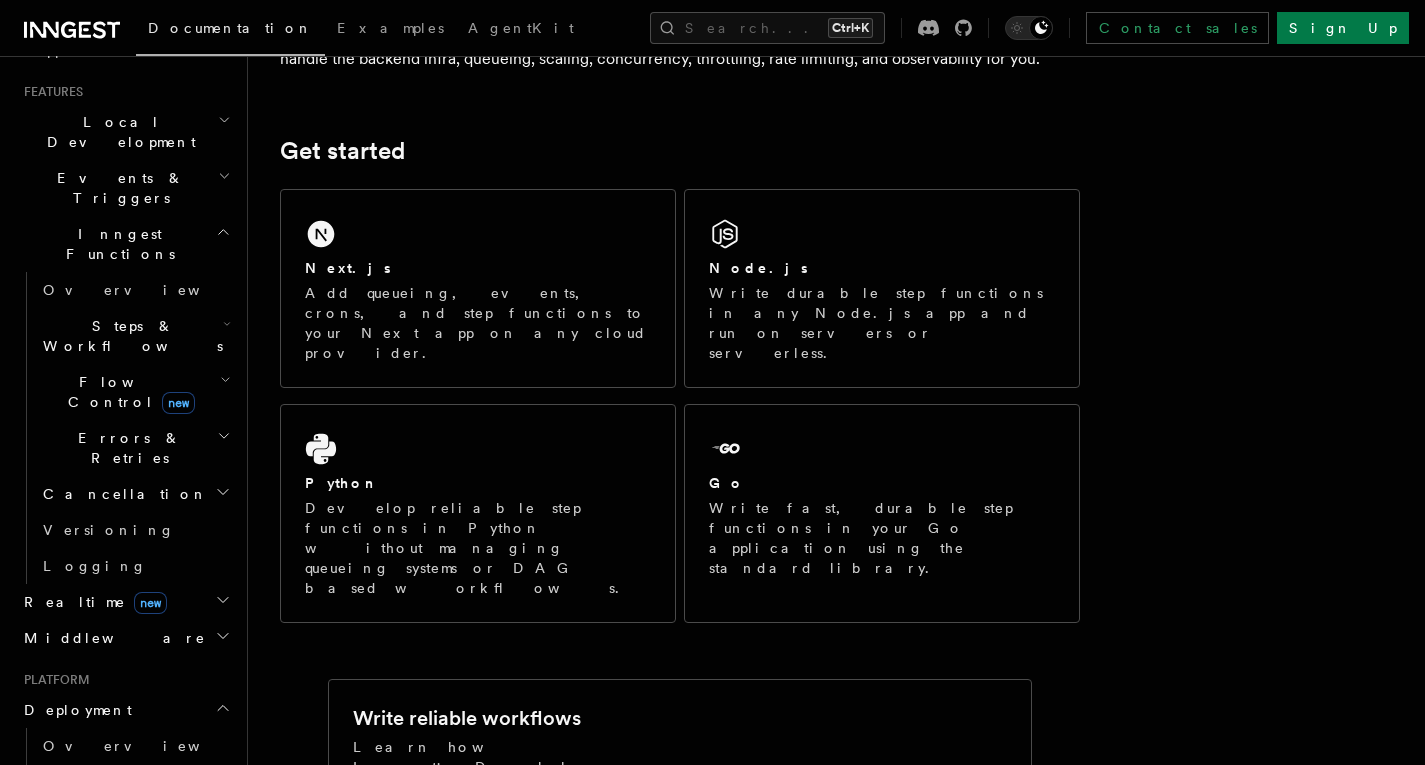 scroll, scrollTop: 638, scrollLeft: 0, axis: vertical 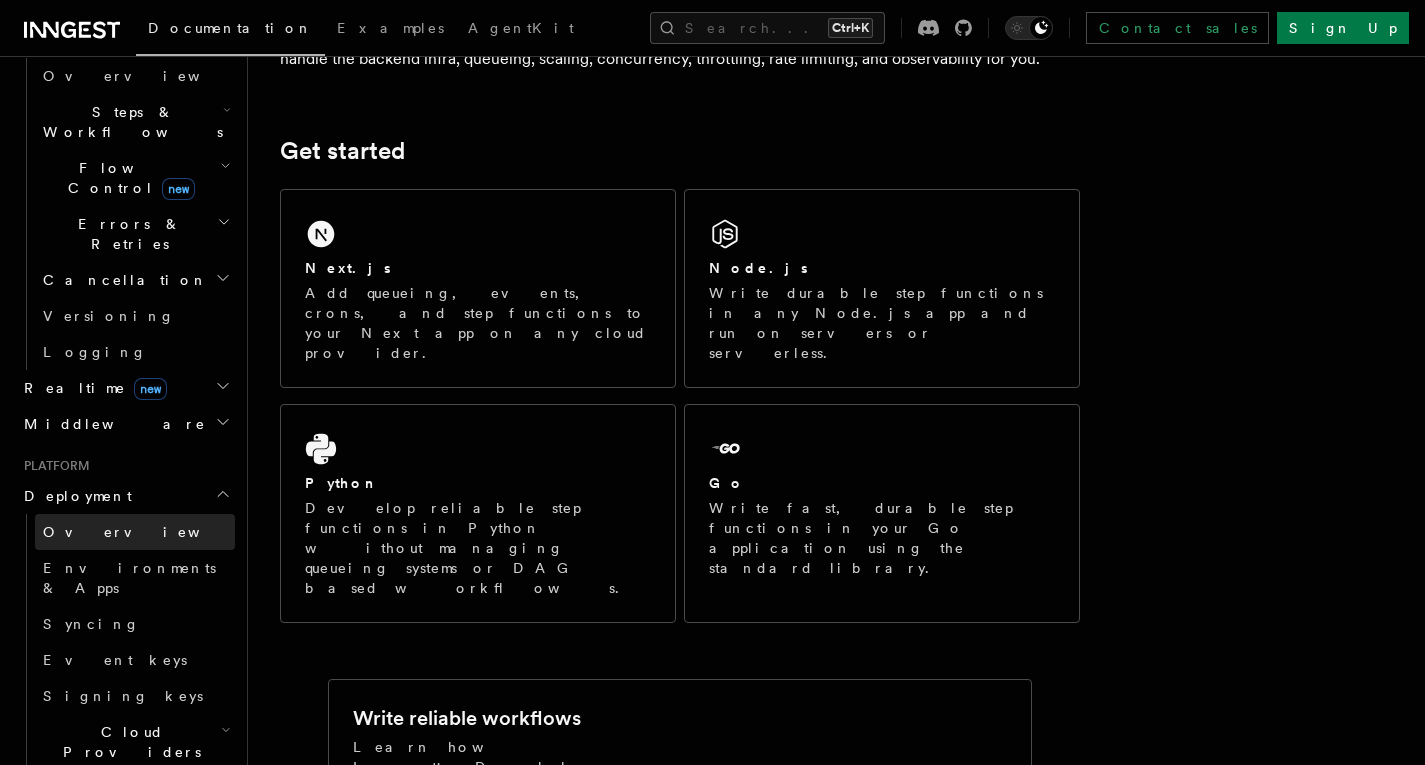 click on "Overview" at bounding box center (135, 532) 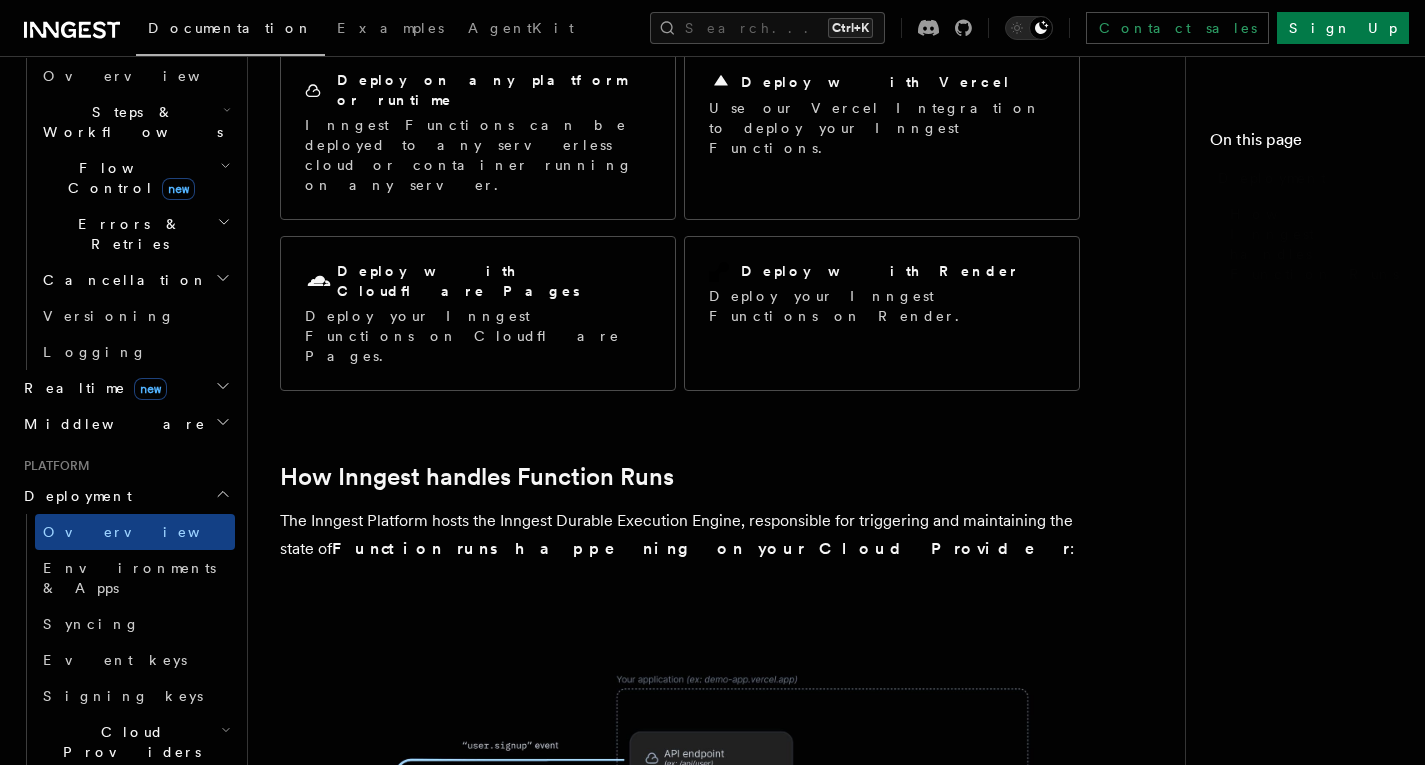 scroll, scrollTop: 0, scrollLeft: 0, axis: both 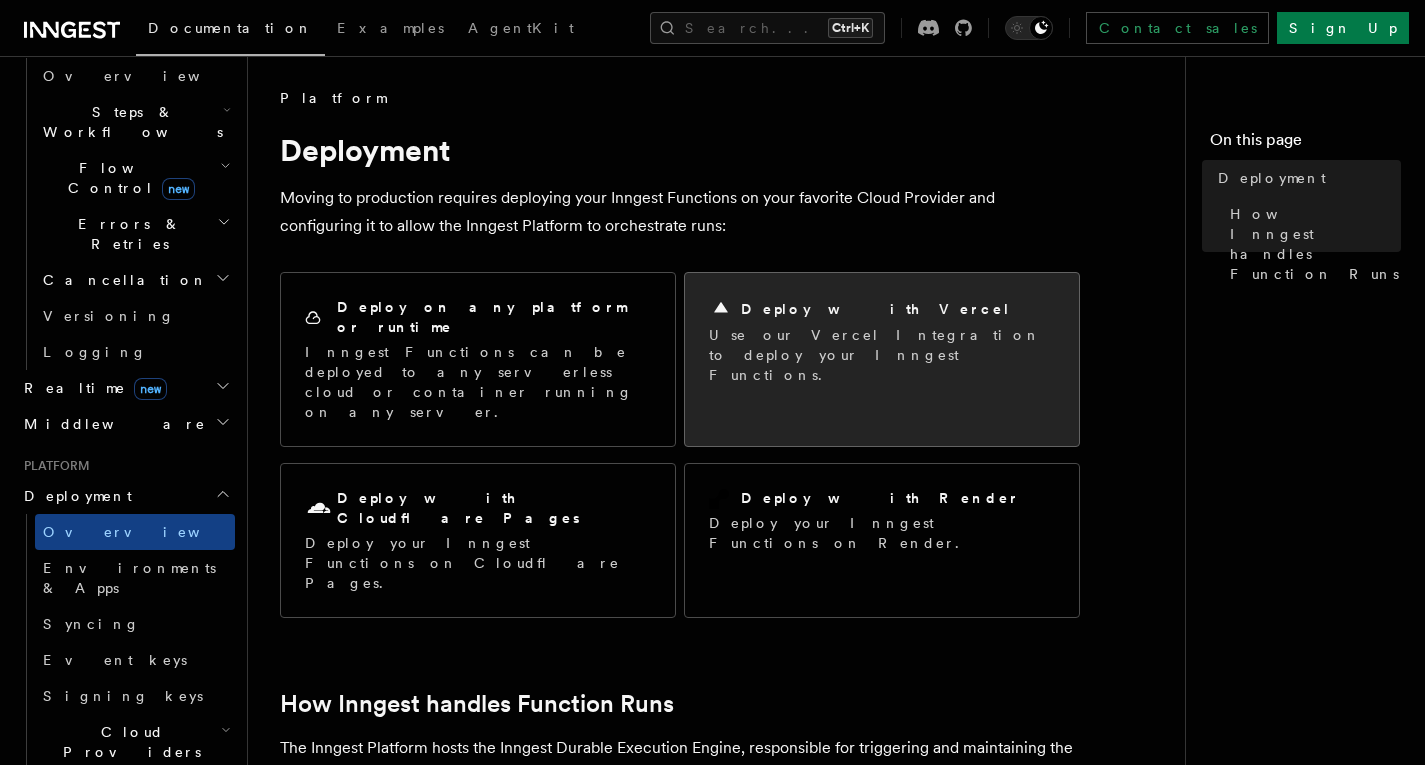 click on "Deploy with Vercel" at bounding box center [882, 309] 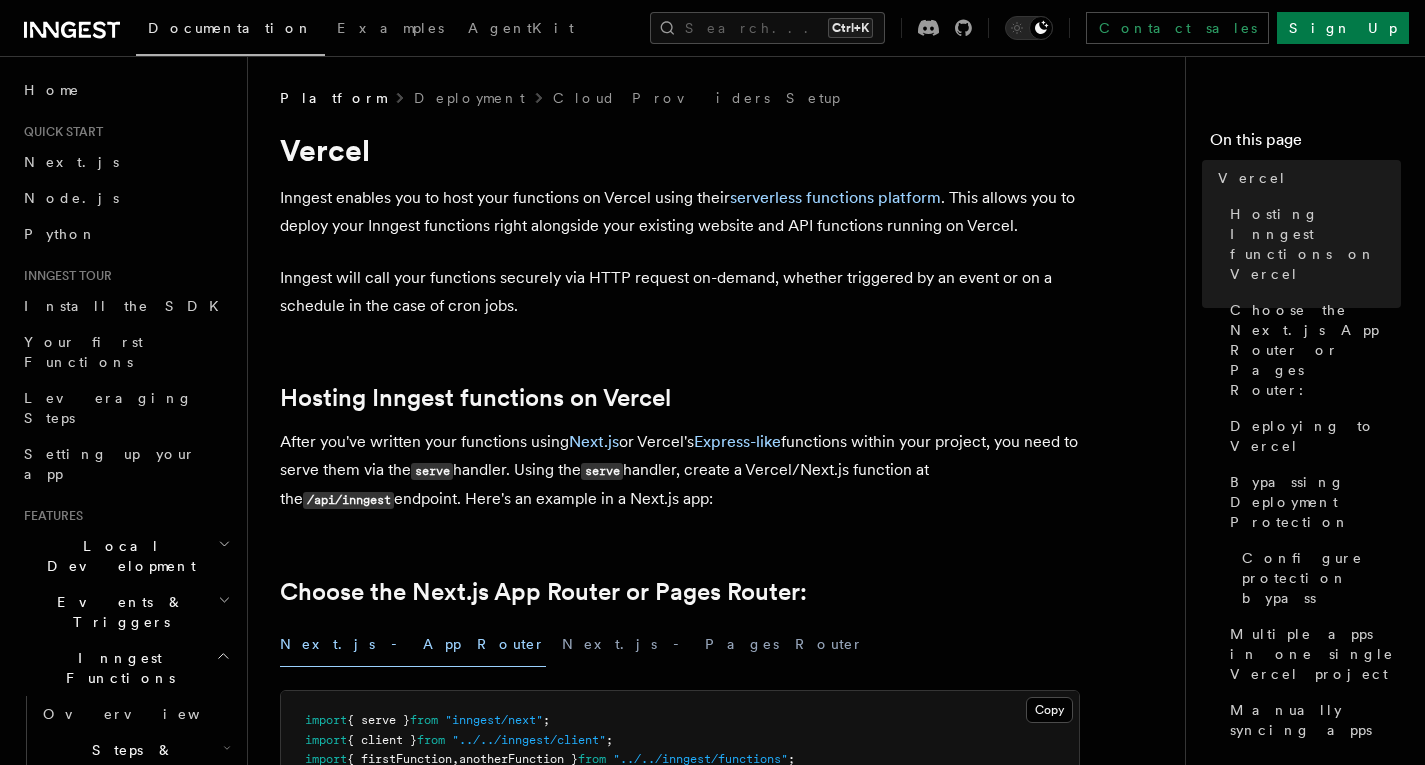 scroll, scrollTop: 0, scrollLeft: 0, axis: both 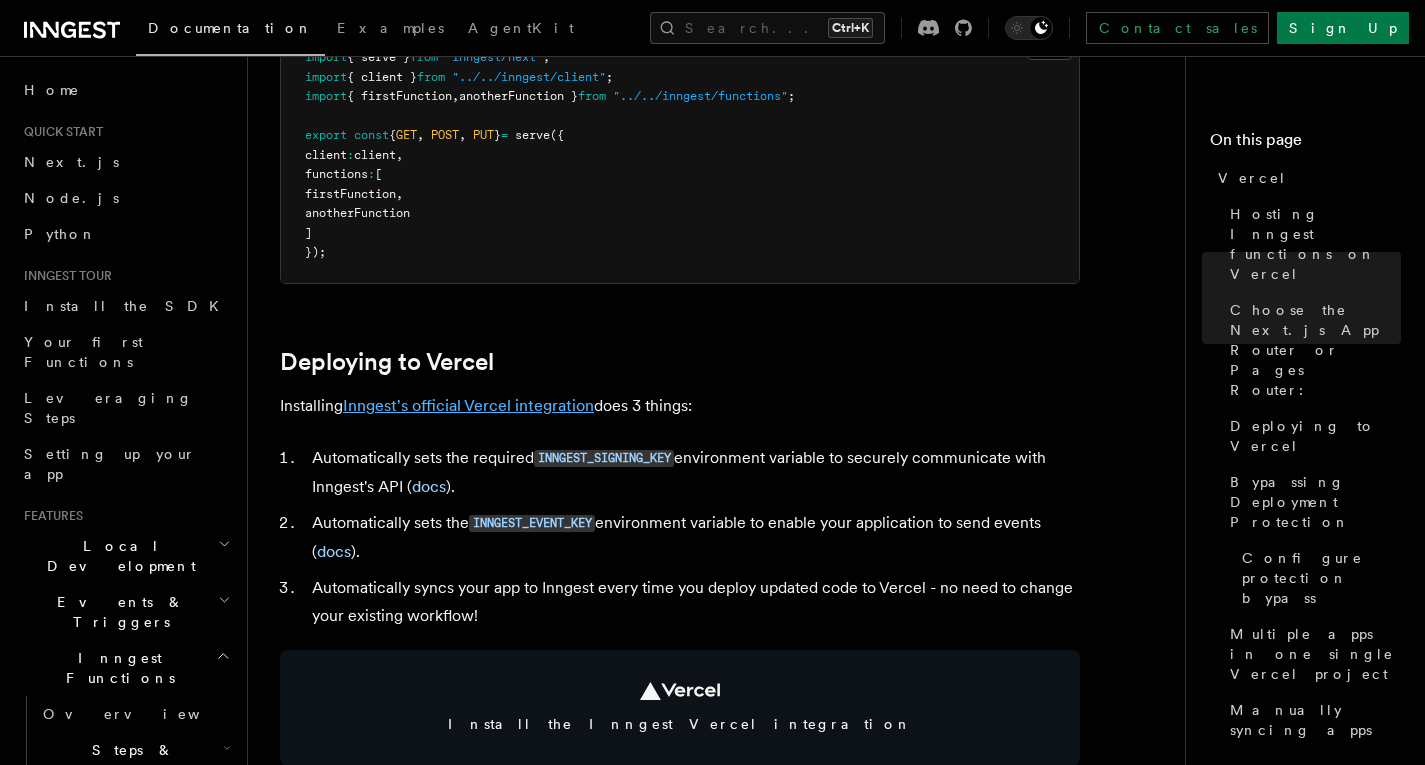 click on "Inngest's official Vercel integration" at bounding box center [468, 405] 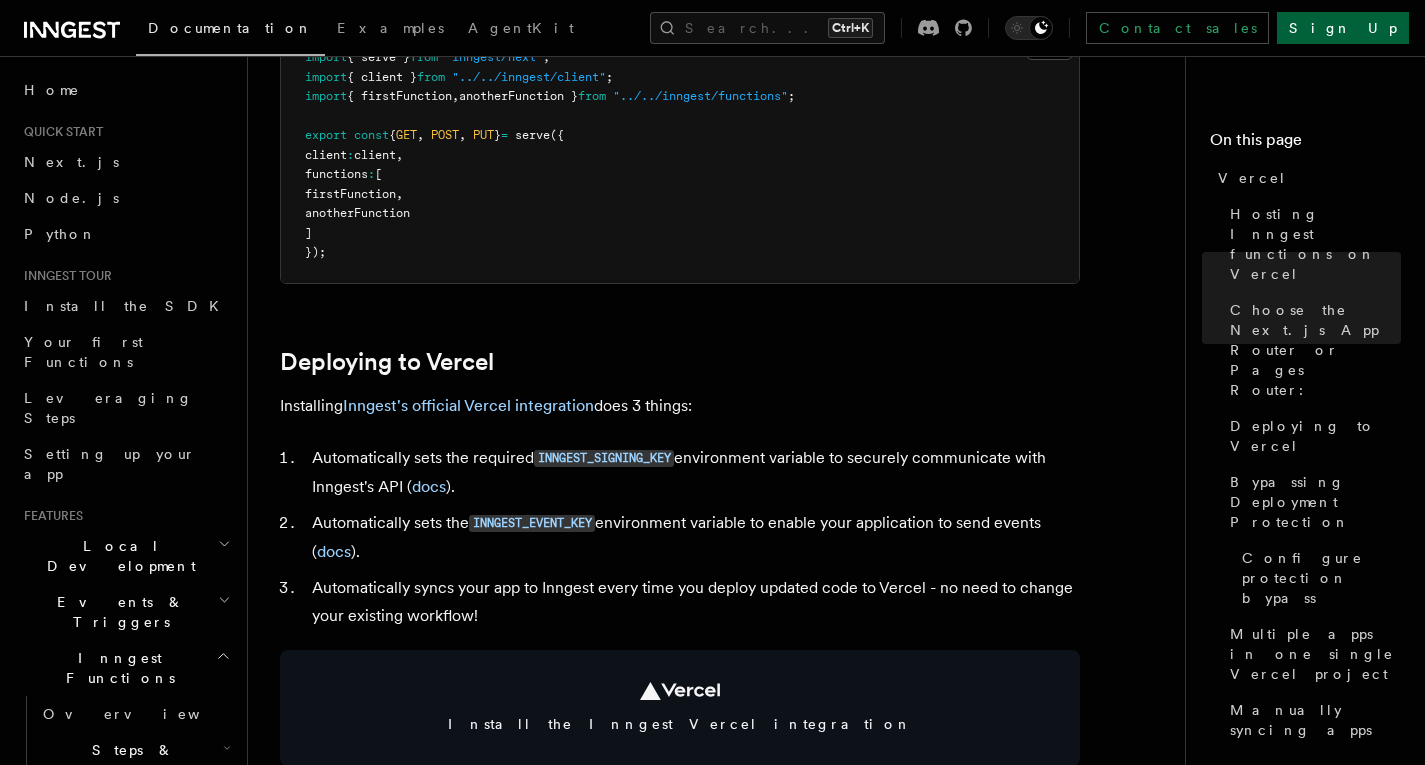 click on "Sign Up" at bounding box center [1343, 28] 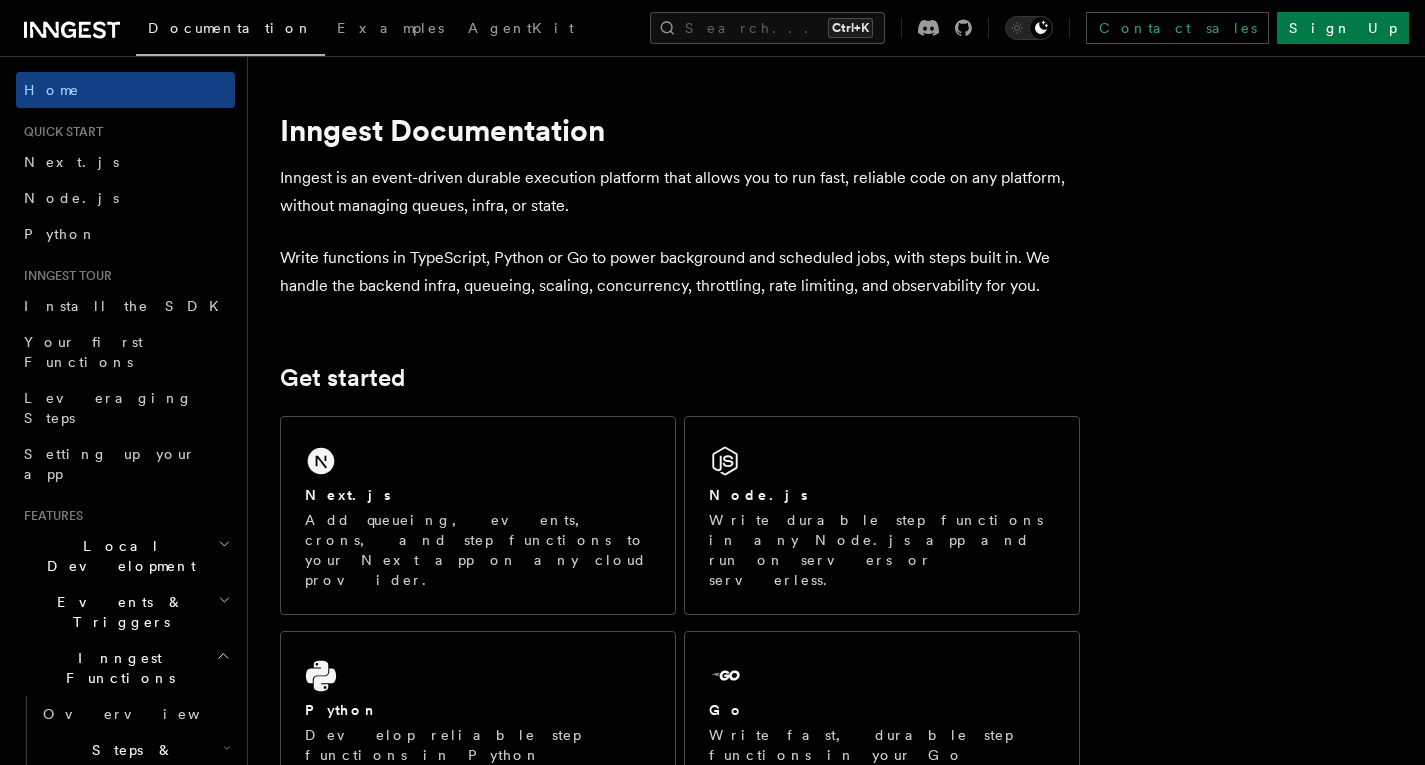 scroll, scrollTop: 0, scrollLeft: 0, axis: both 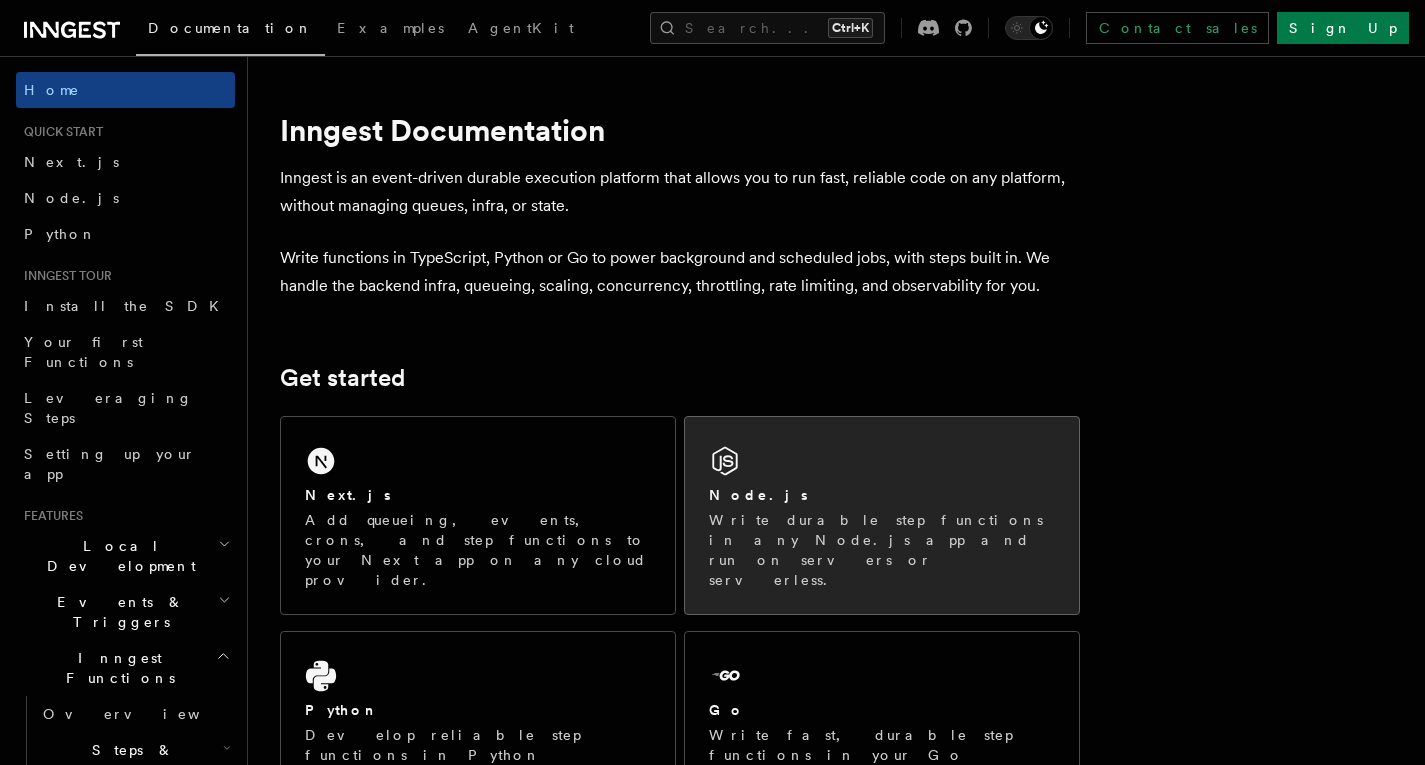 click on "Node.js" at bounding box center [882, 495] 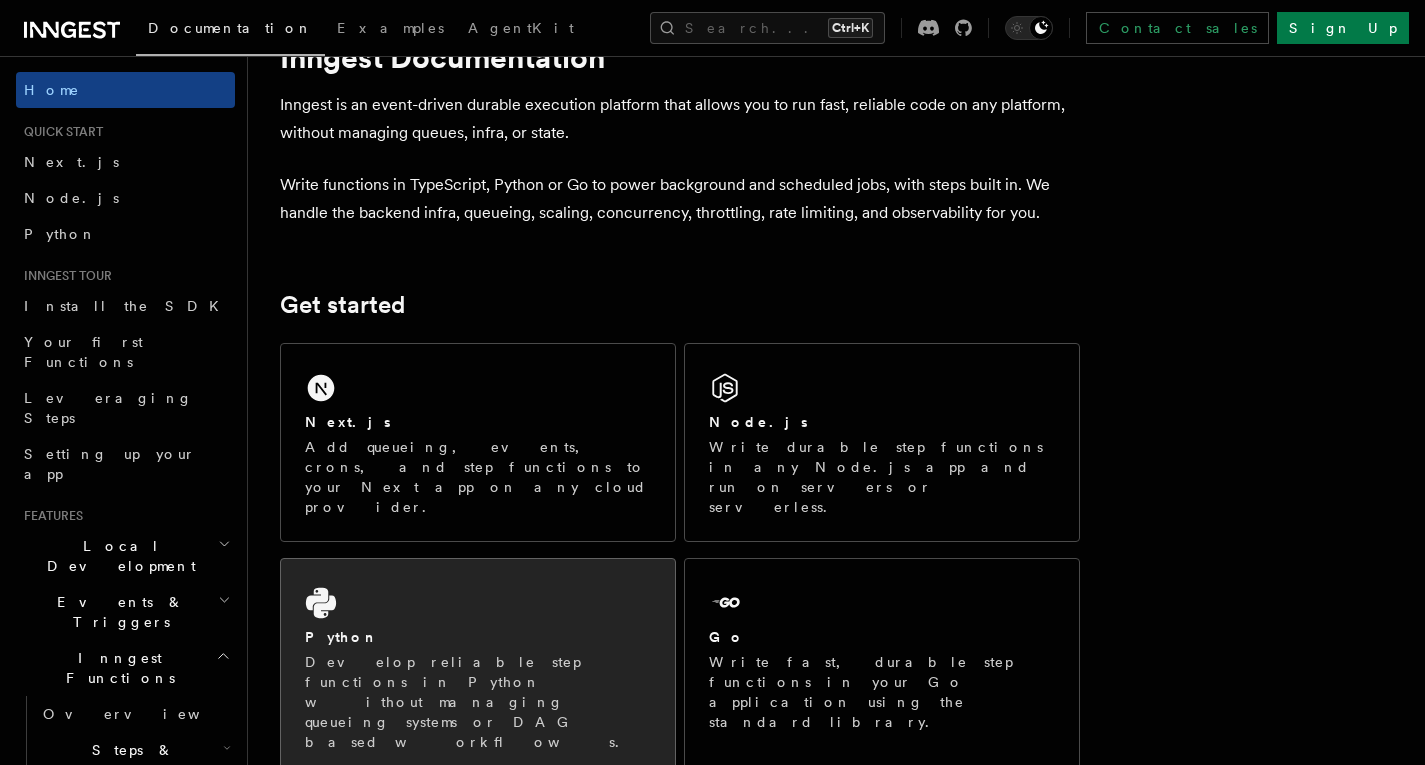 scroll, scrollTop: 0, scrollLeft: 0, axis: both 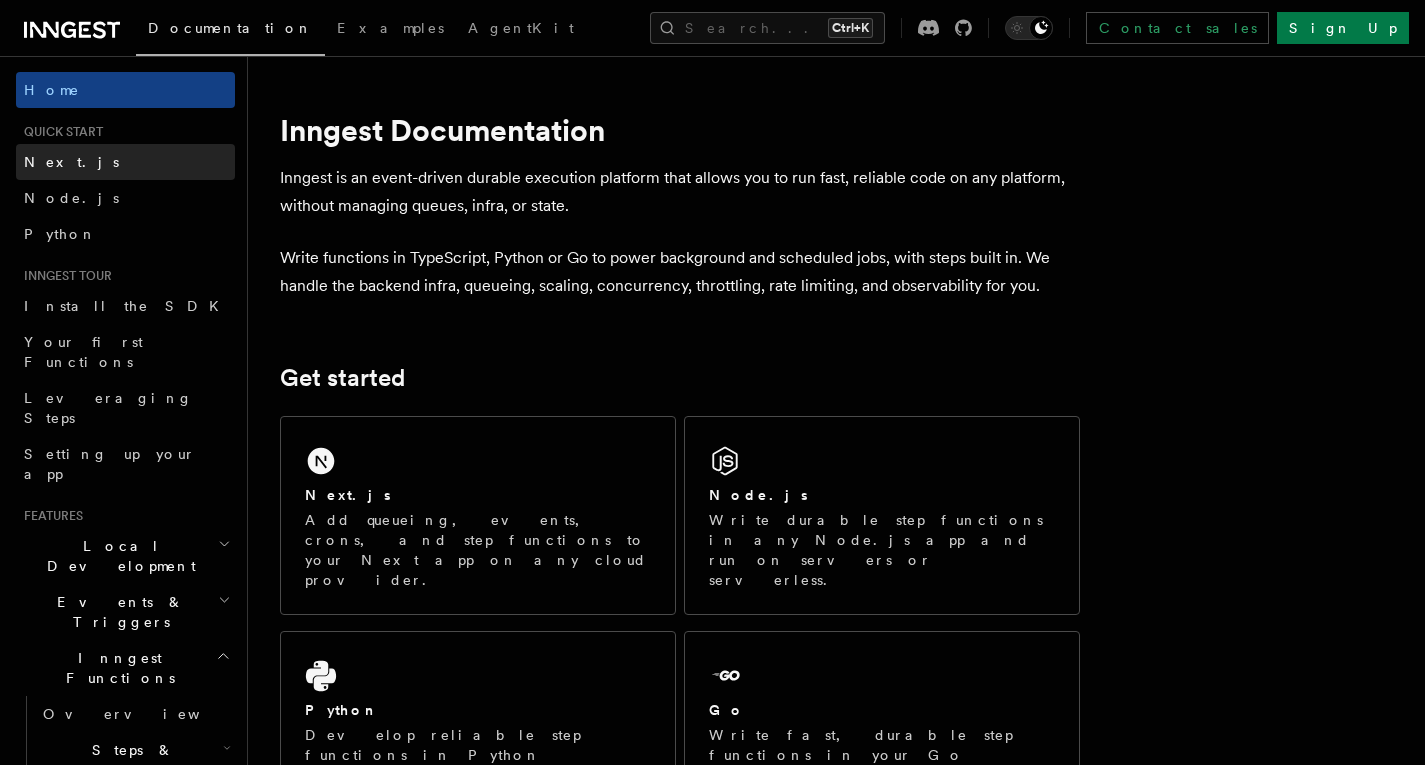 click on "Next.js" at bounding box center [125, 162] 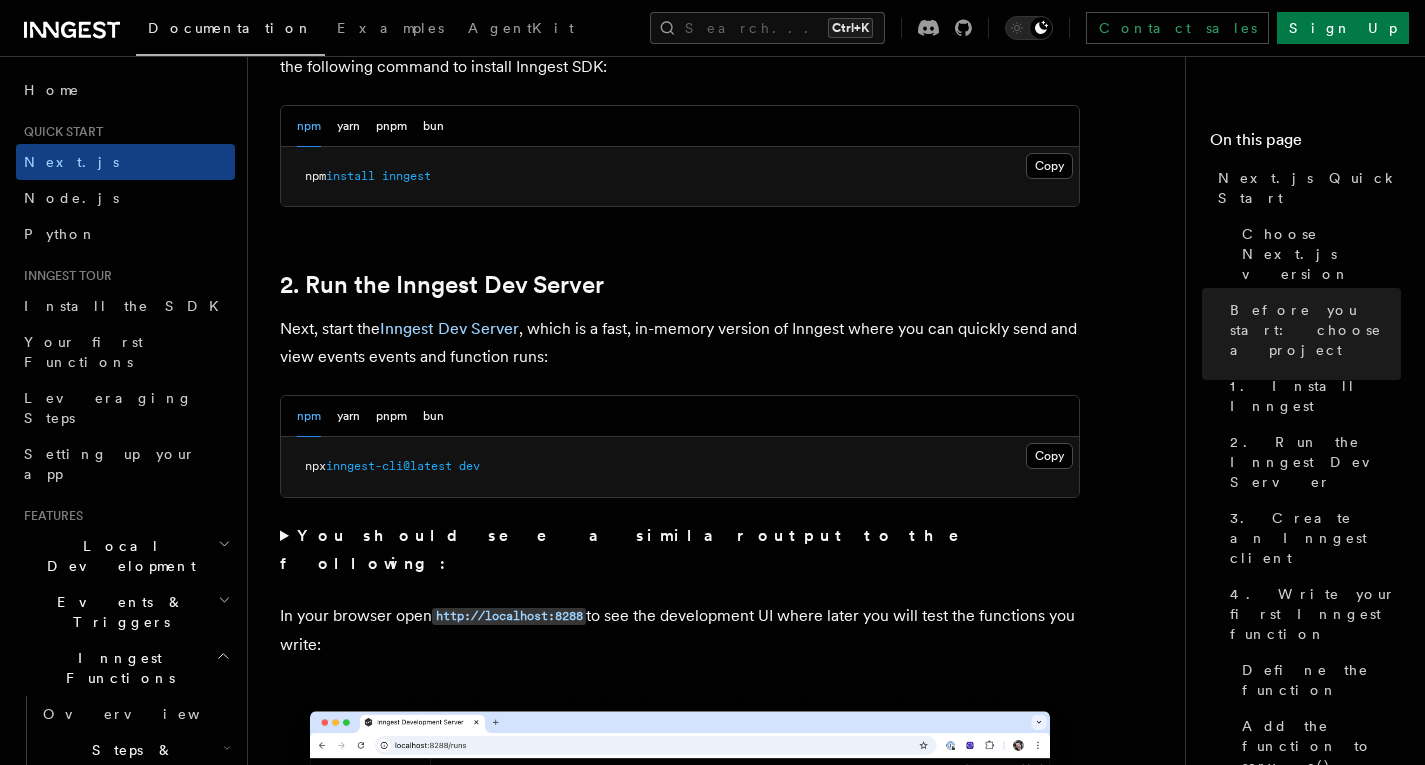 scroll, scrollTop: 1214, scrollLeft: 0, axis: vertical 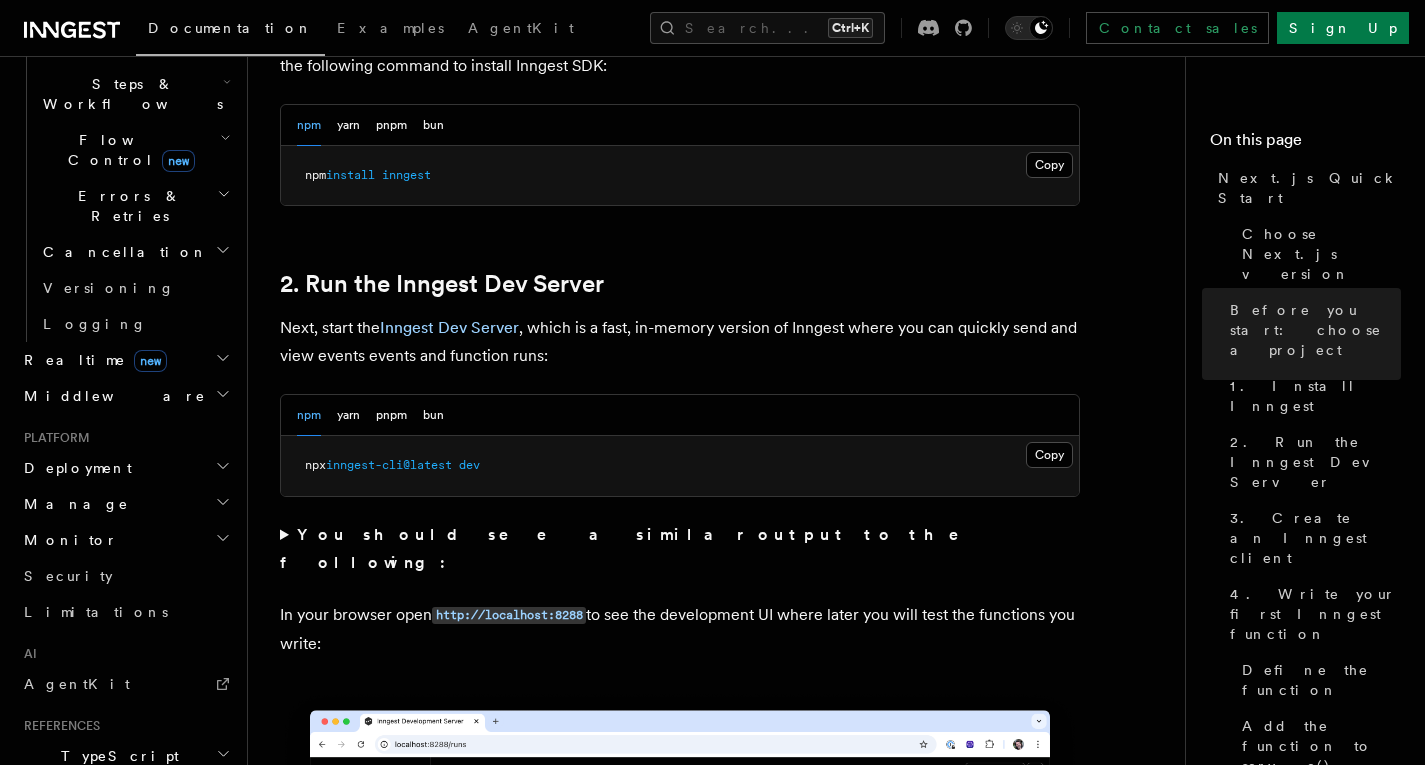 click on "Deployment" at bounding box center [125, 468] 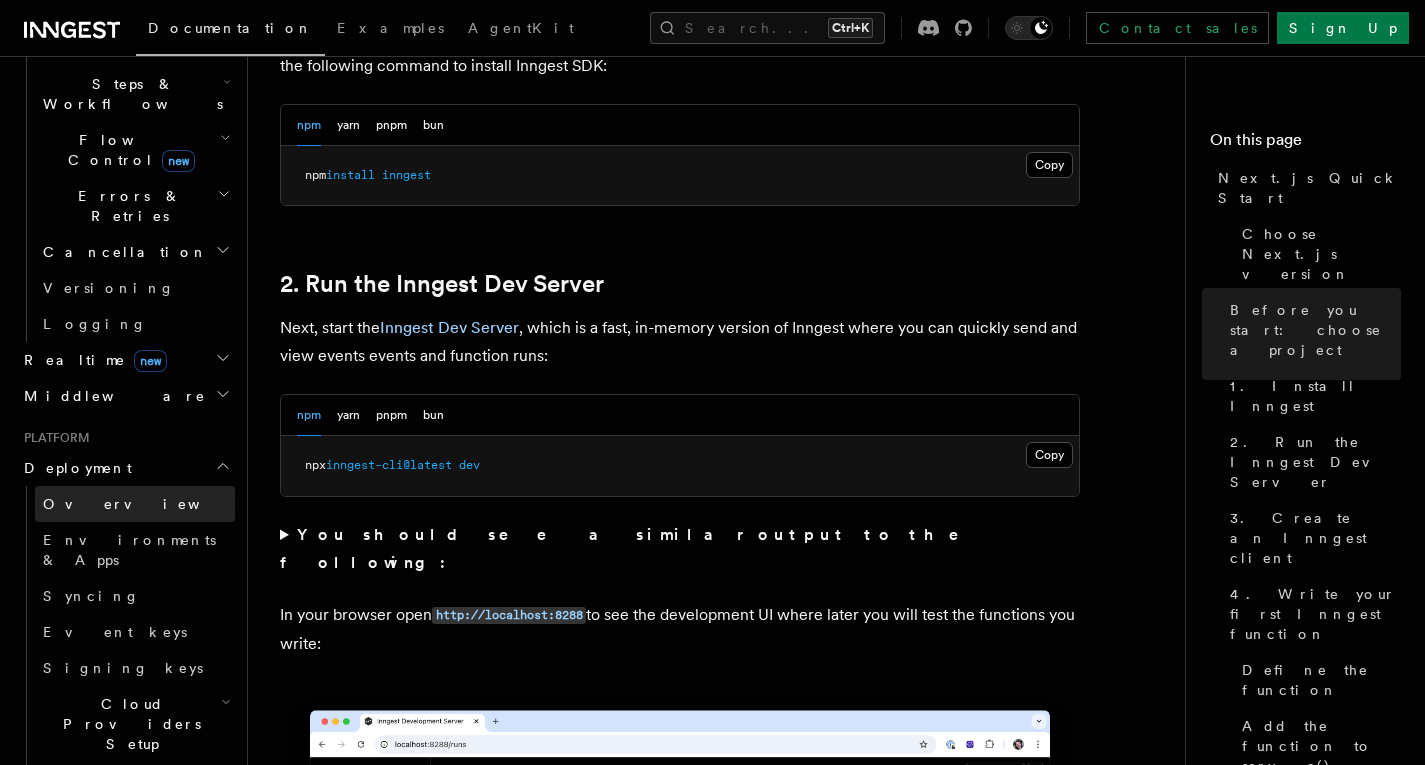 click on "Overview" at bounding box center [135, 504] 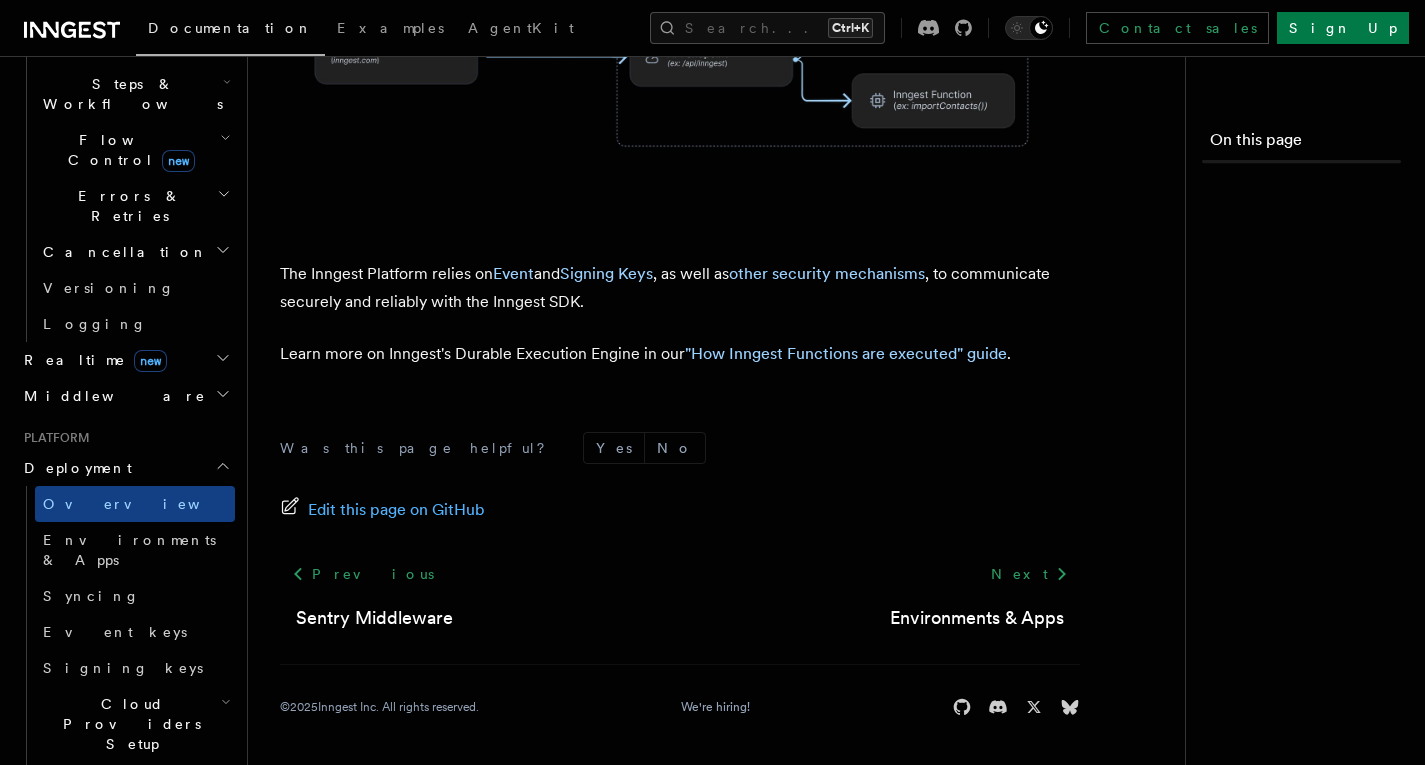 scroll, scrollTop: 0, scrollLeft: 0, axis: both 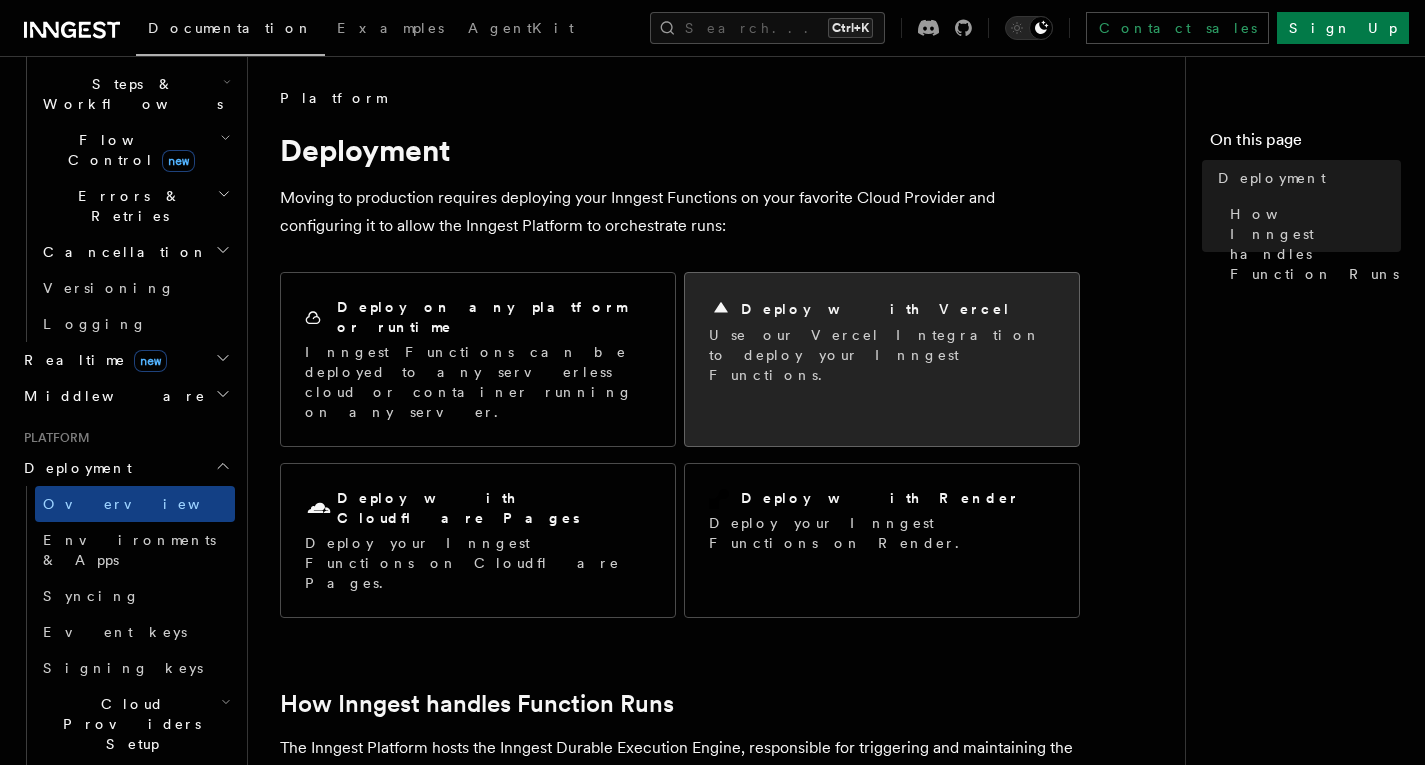 click on "Deploy with Vercel" at bounding box center [876, 309] 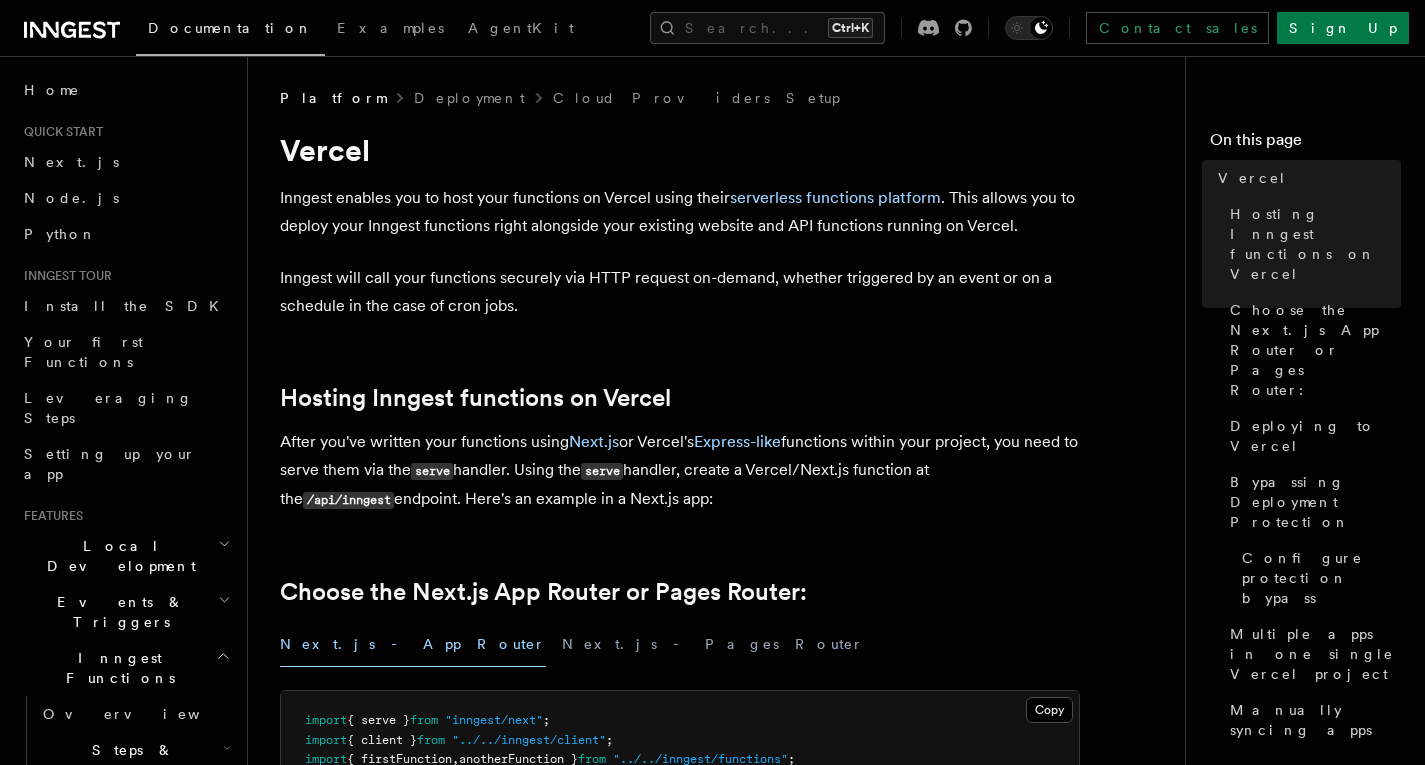 scroll, scrollTop: 207, scrollLeft: 0, axis: vertical 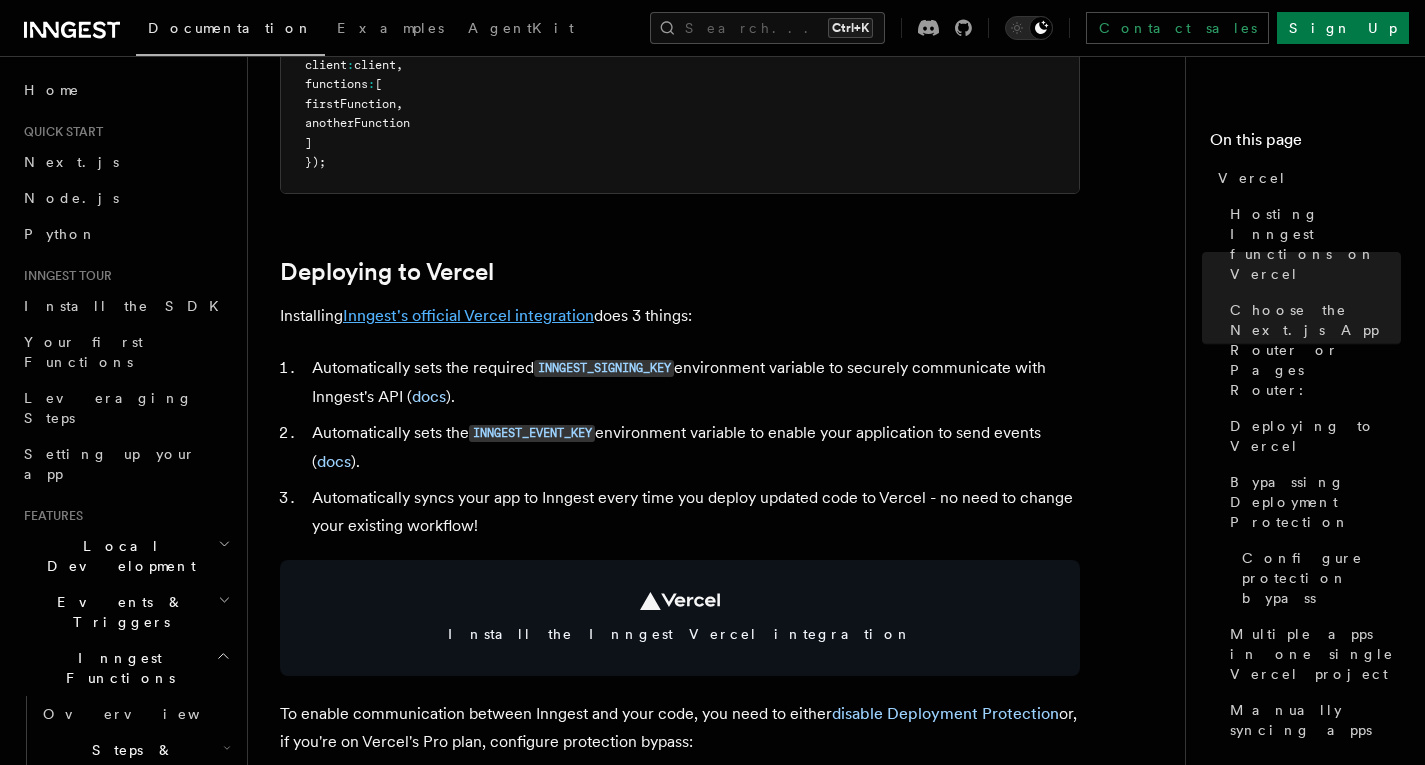click on "Inngest's official Vercel integration" at bounding box center (468, 315) 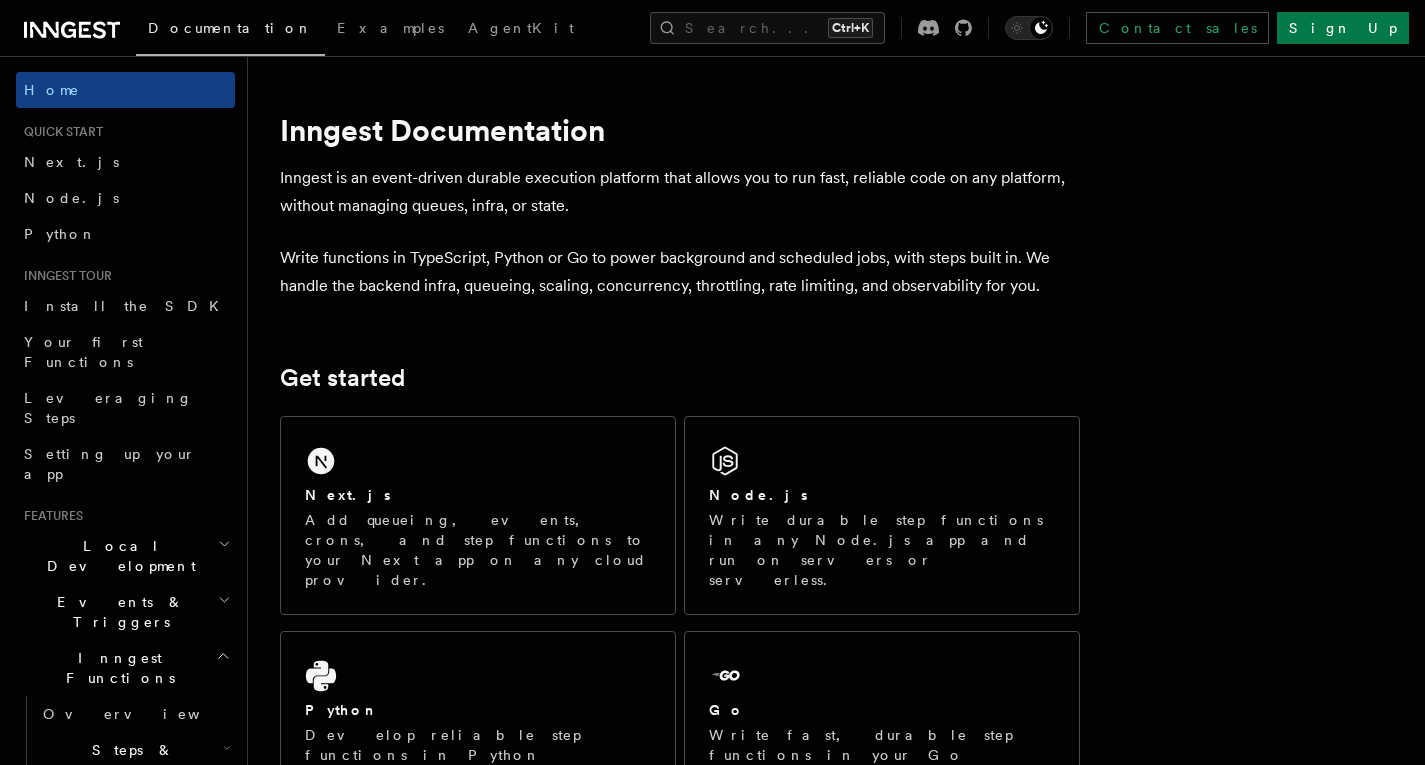 scroll, scrollTop: 0, scrollLeft: 0, axis: both 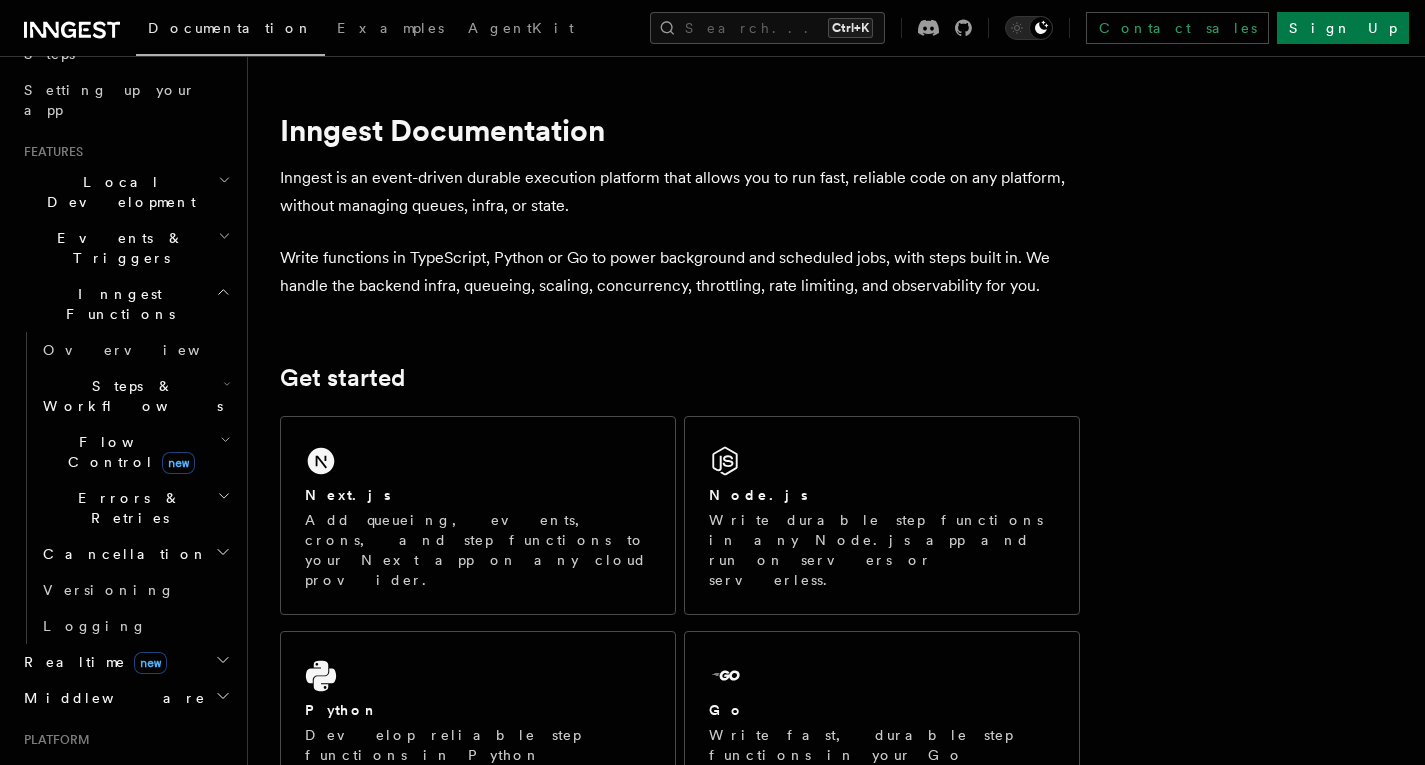 click on "Deployment" at bounding box center (125, 770) 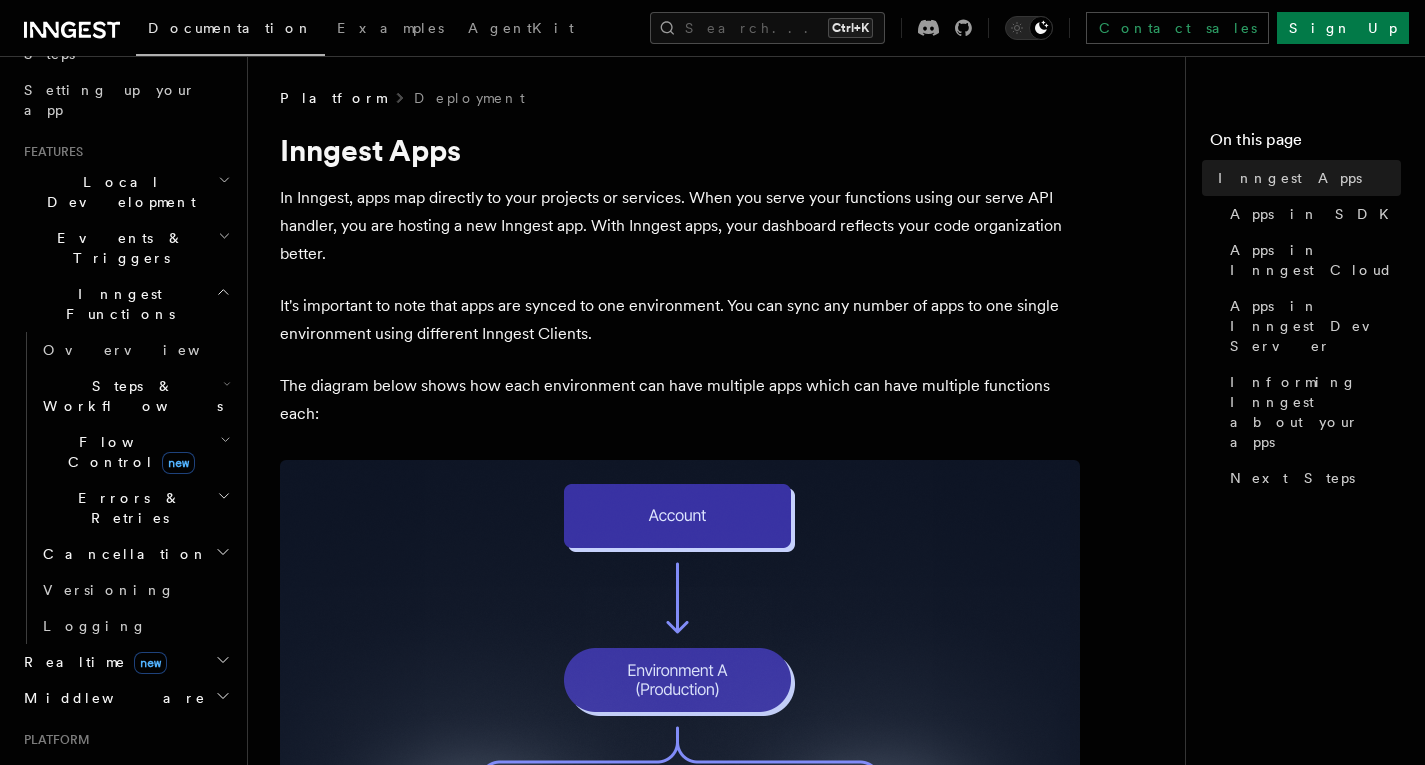 click on "Overview" at bounding box center [135, 806] 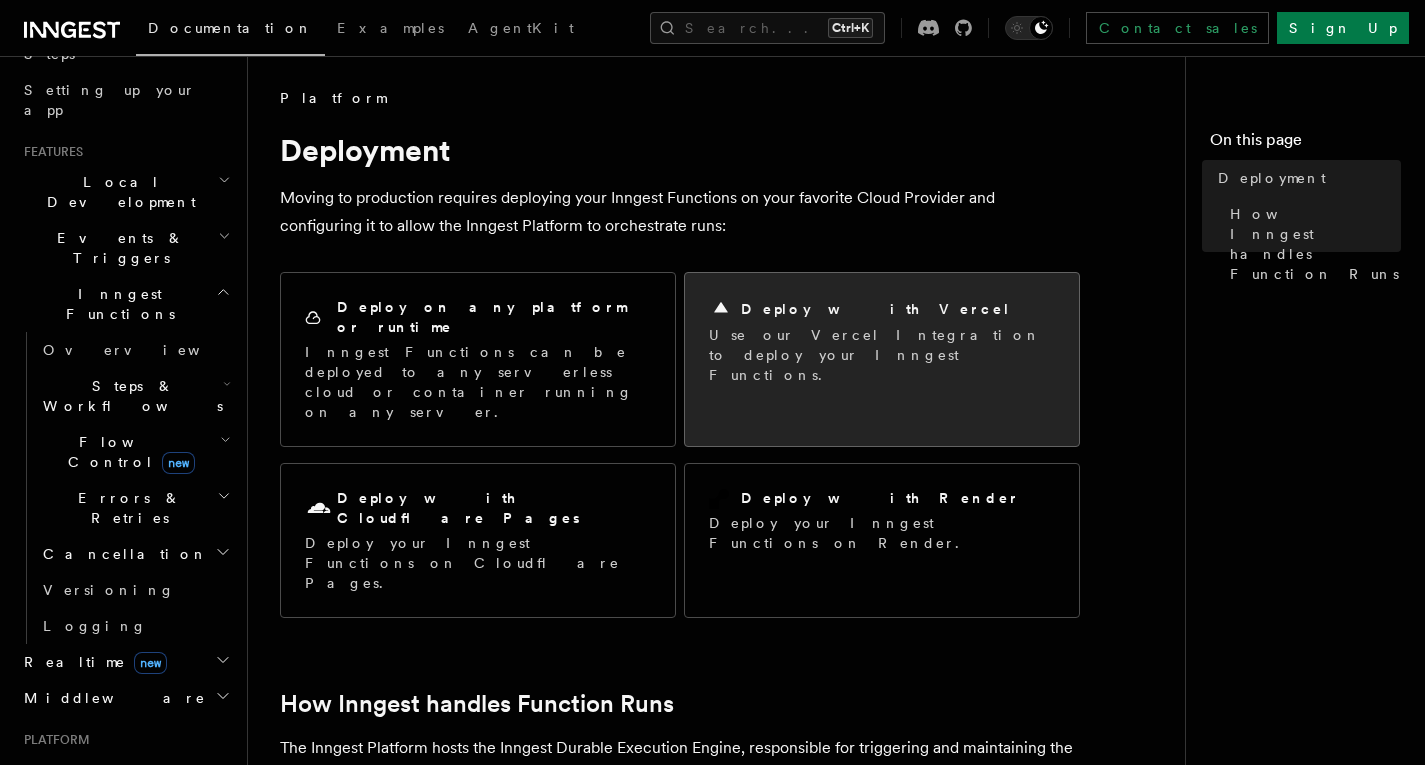 click on "Use our Vercel Integration to deploy your Inngest Functions." at bounding box center (882, 355) 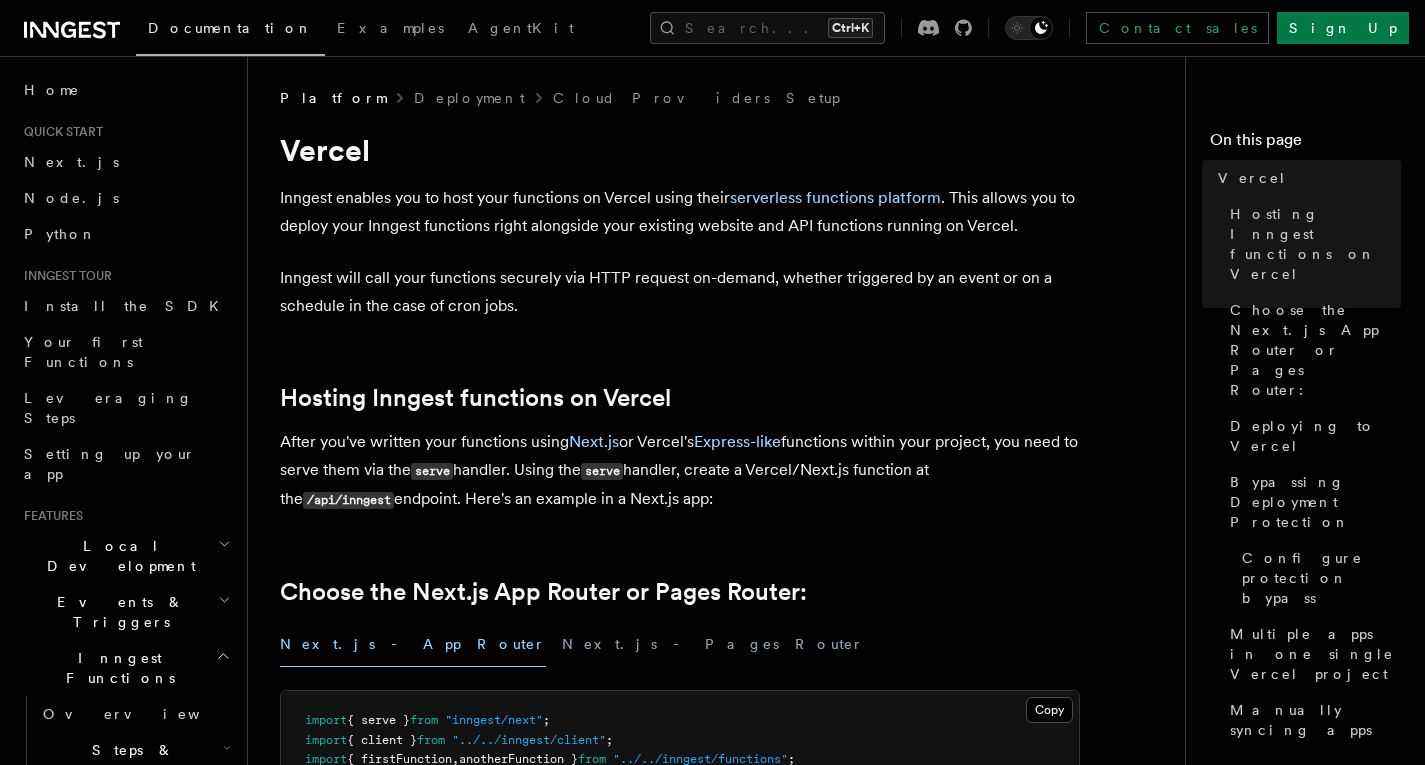 scroll, scrollTop: 0, scrollLeft: 0, axis: both 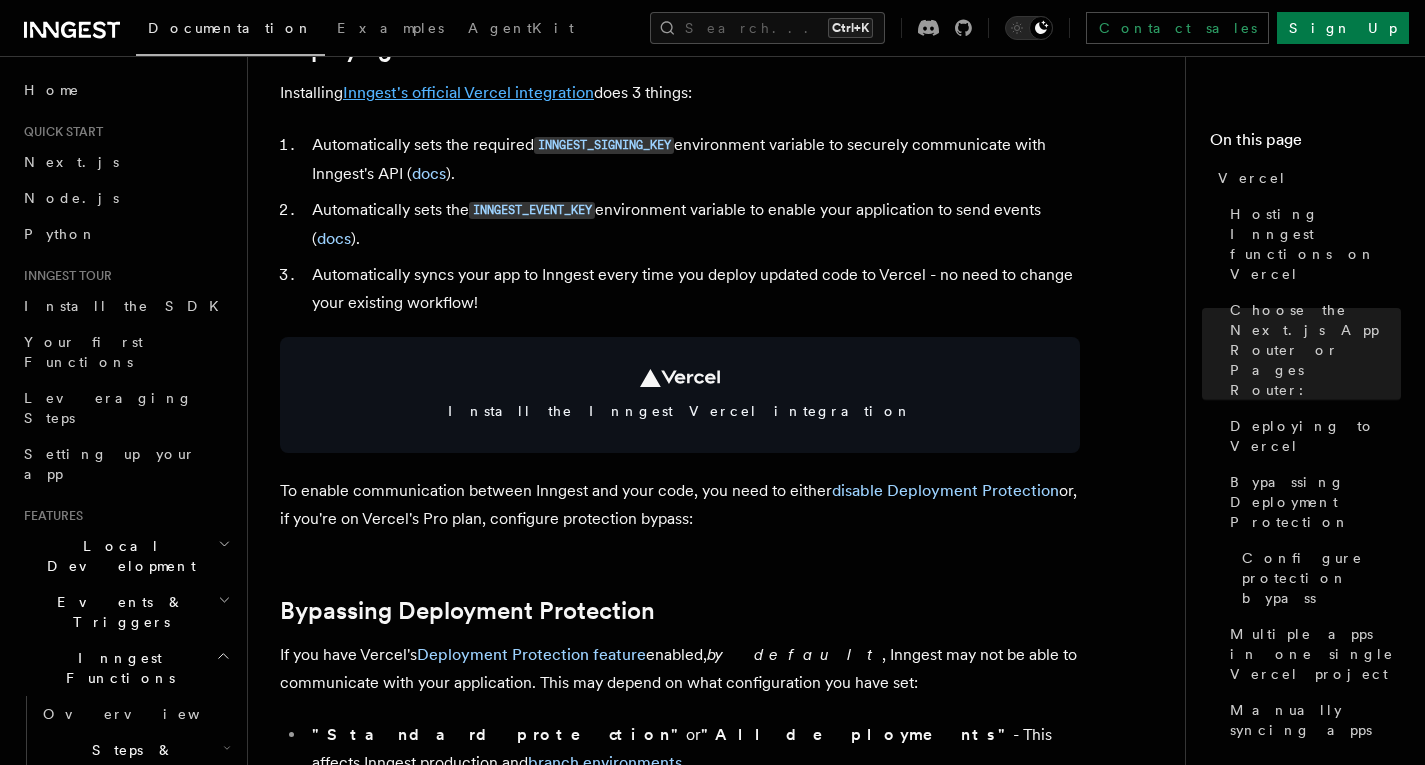 click on "Inngest's official Vercel integration" at bounding box center (468, 92) 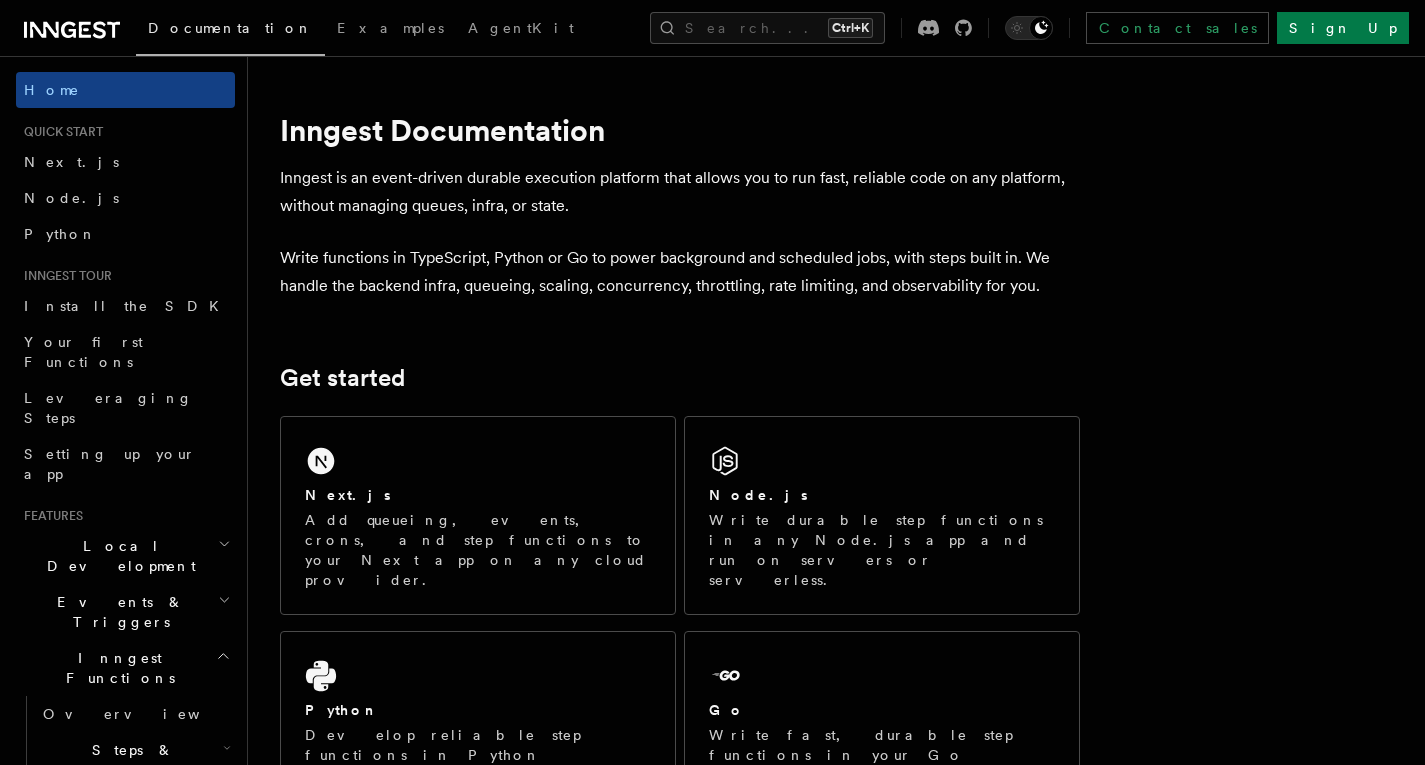 scroll, scrollTop: 0, scrollLeft: 0, axis: both 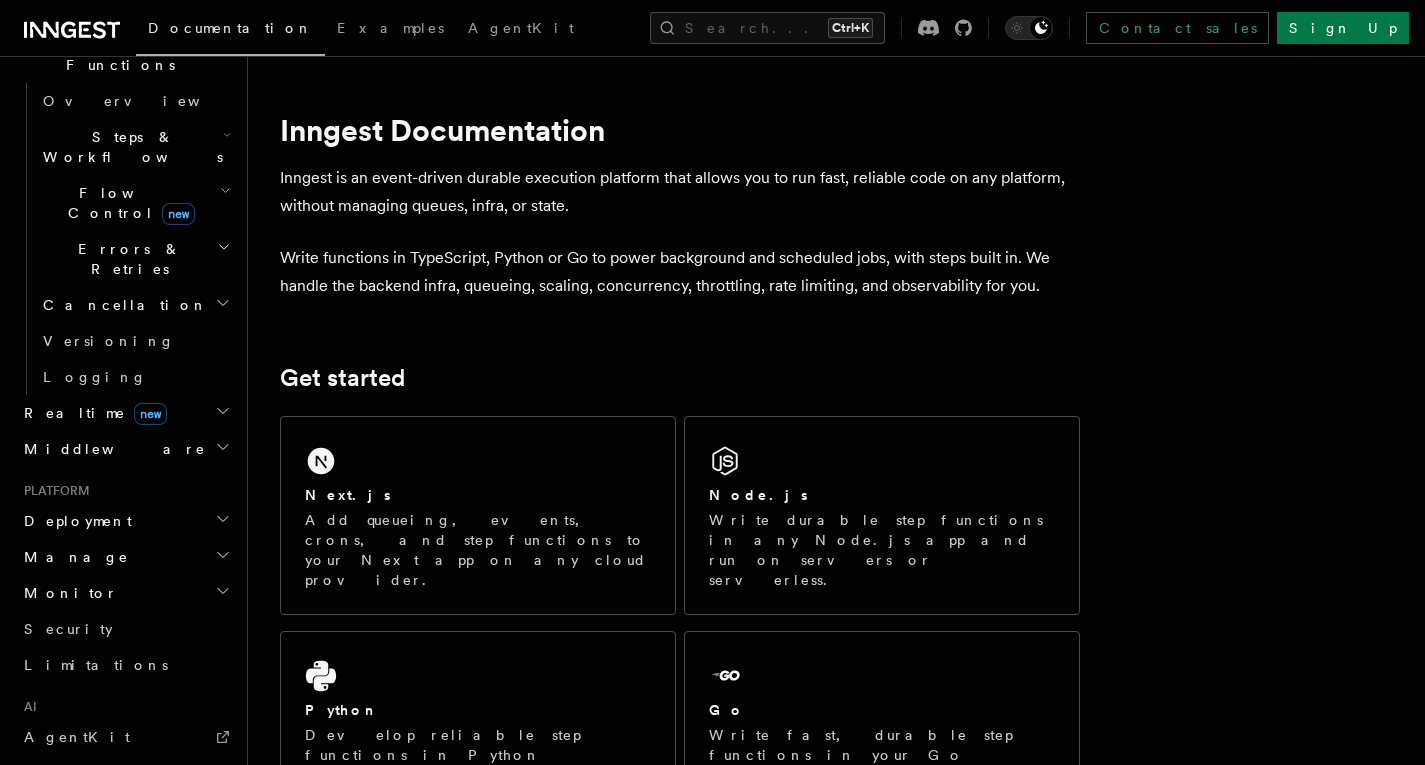 click on "Deployment" at bounding box center [74, 521] 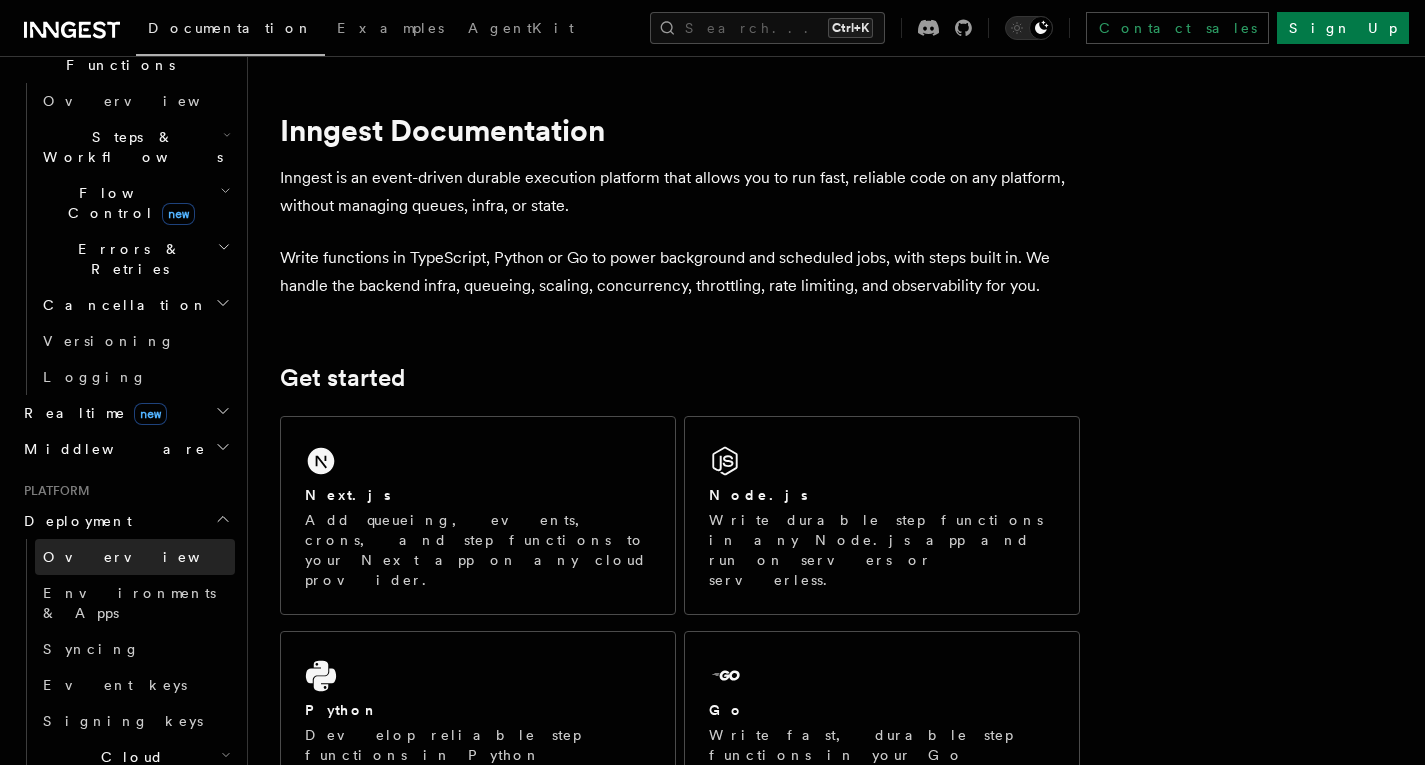click on "Overview" at bounding box center [135, 557] 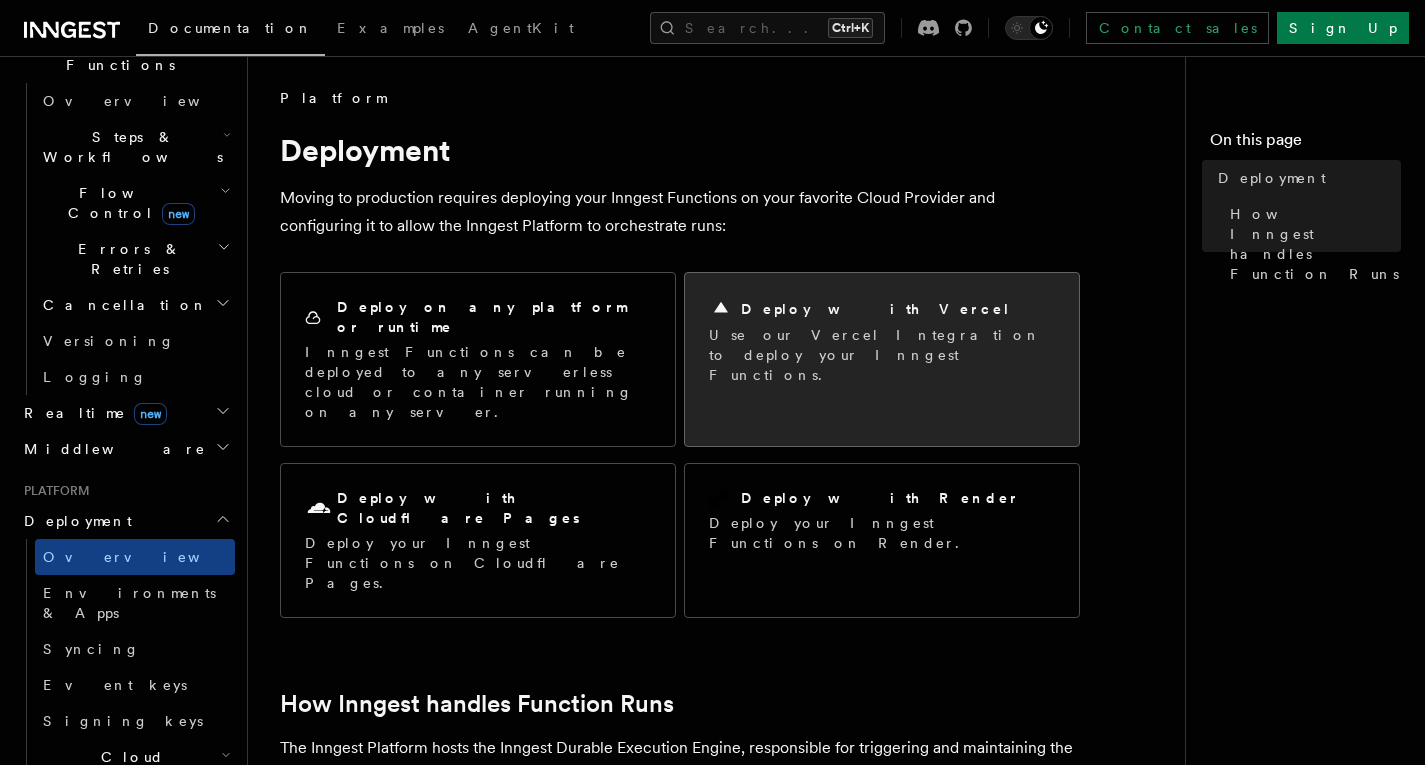 click on "Use our Vercel Integration to deploy your Inngest Functions." at bounding box center (882, 355) 